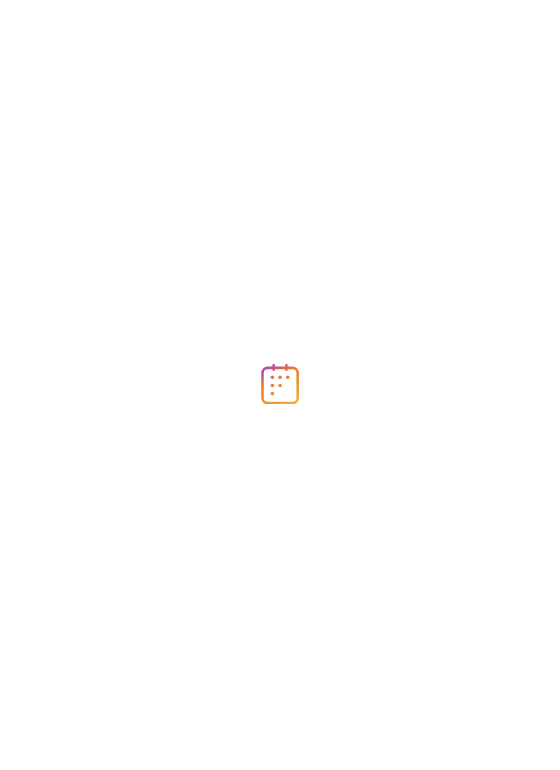 scroll, scrollTop: 0, scrollLeft: 0, axis: both 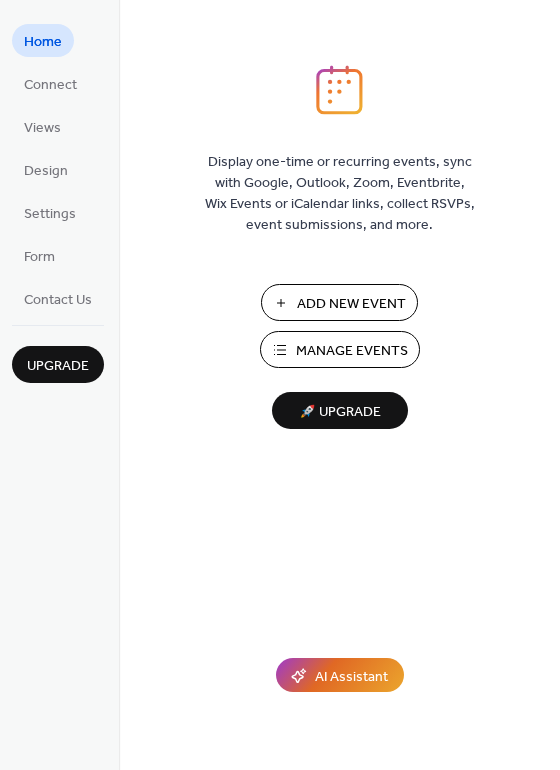 click on "Manage Events" at bounding box center (352, 351) 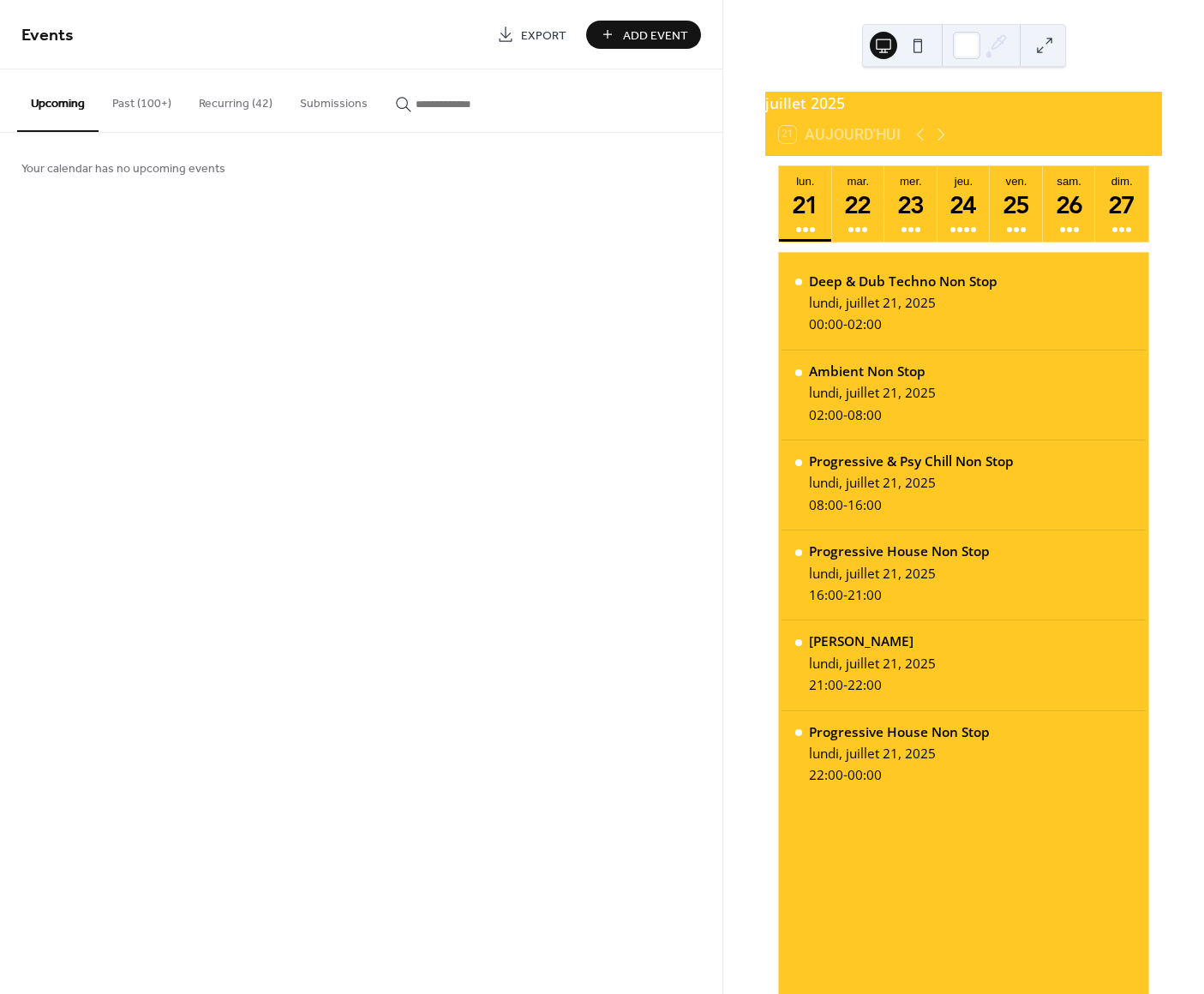 scroll, scrollTop: 0, scrollLeft: 0, axis: both 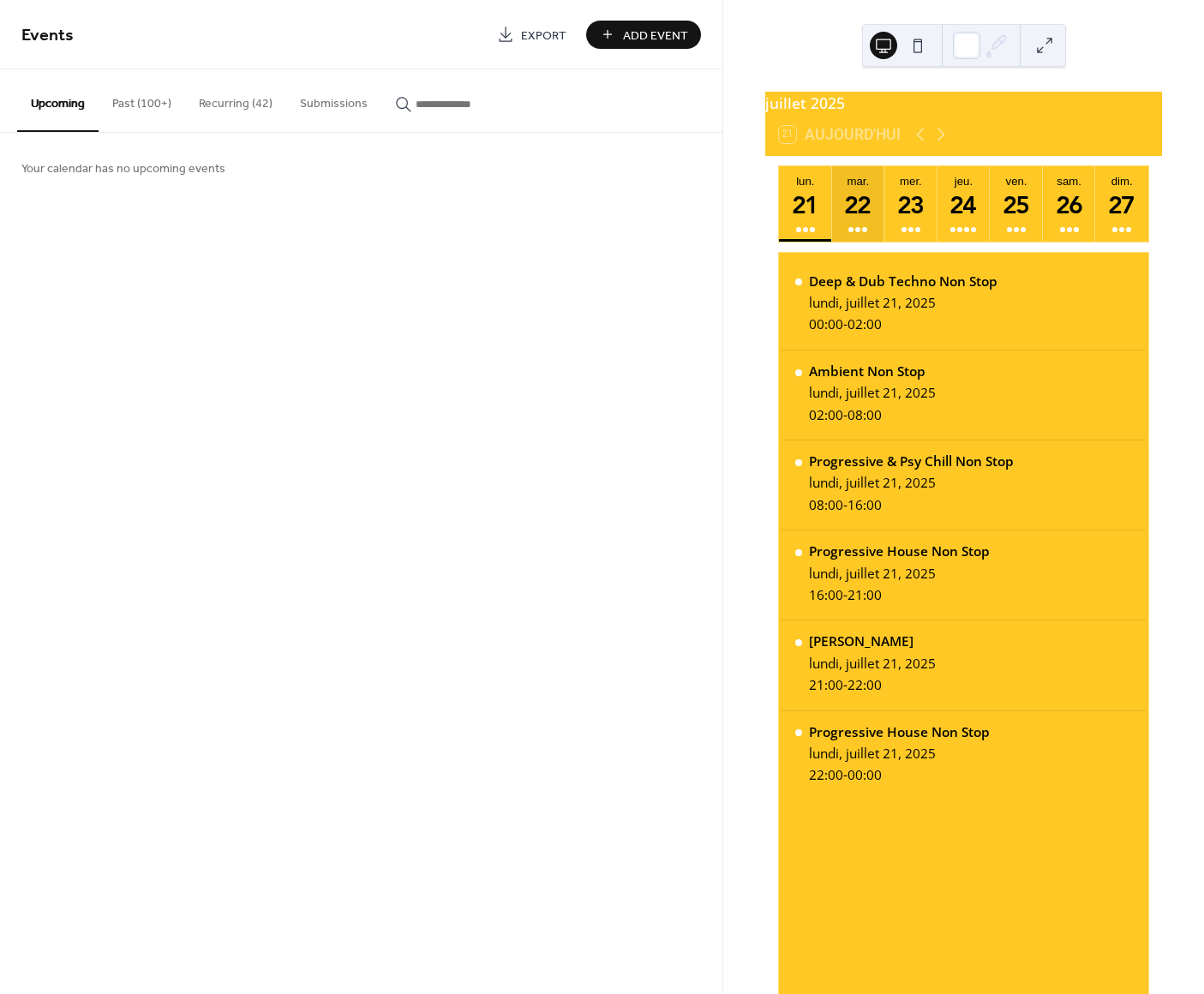 click on "22" at bounding box center (858, 204) 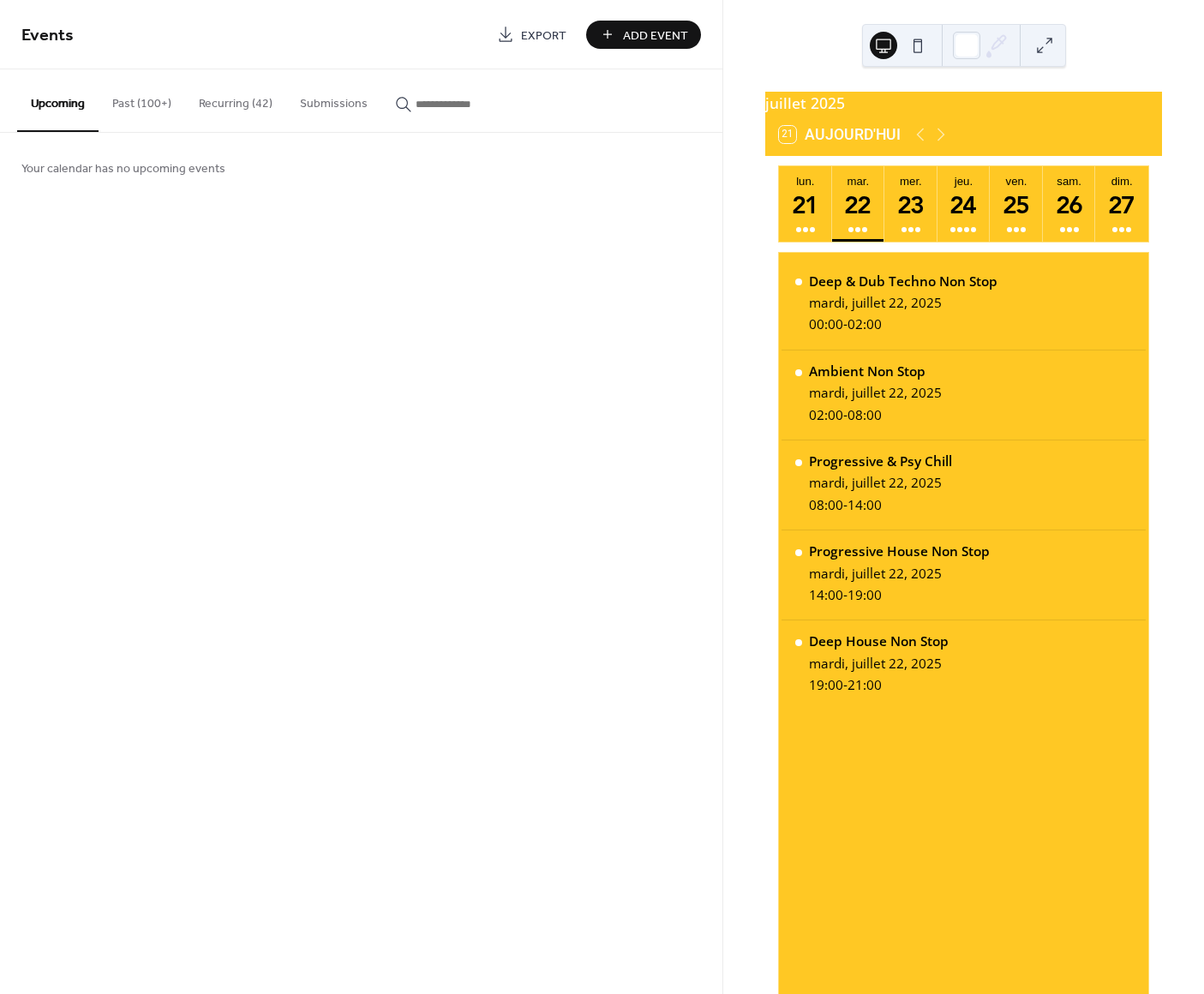click on "Past (100+)" at bounding box center [141, 99] 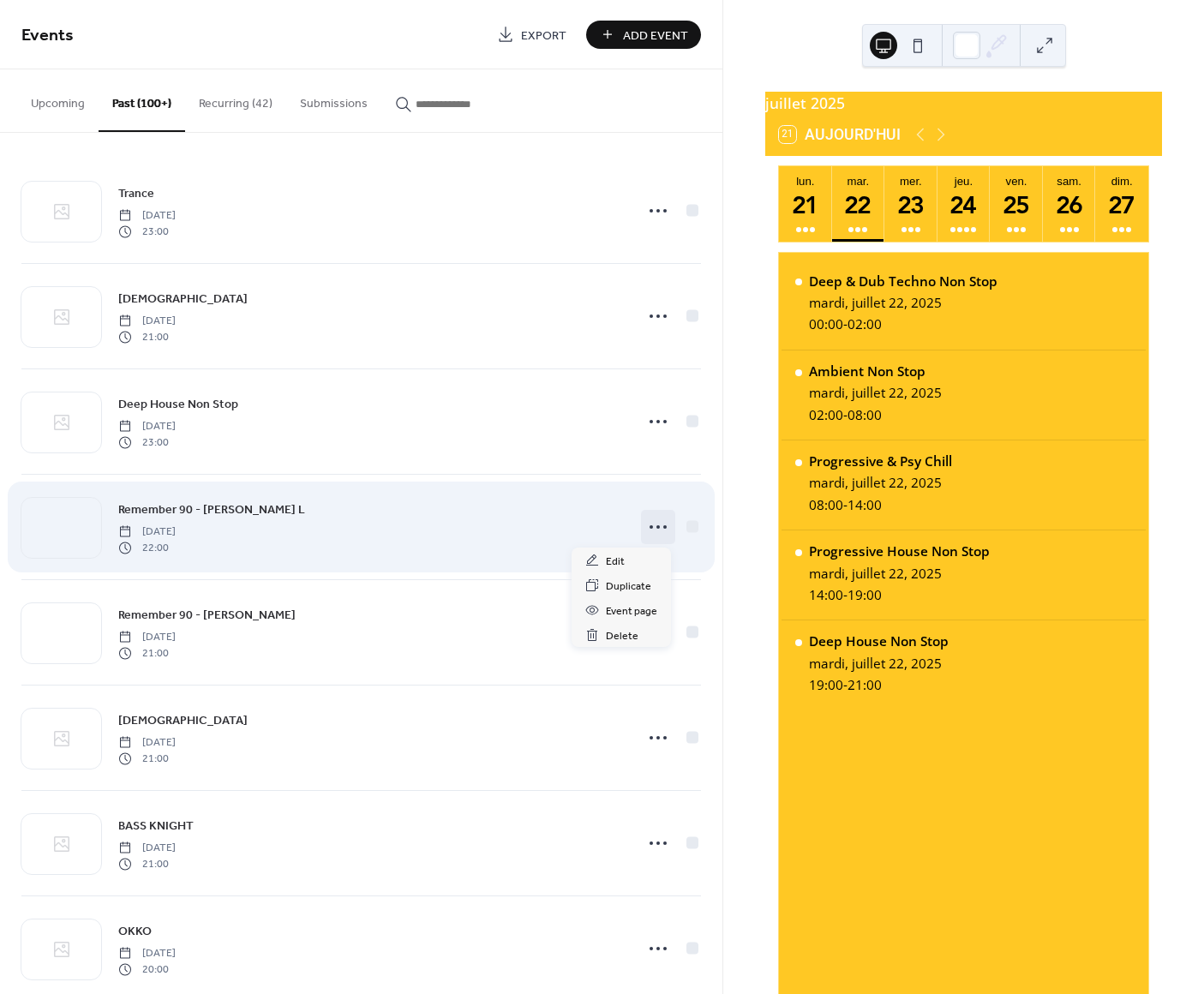 click 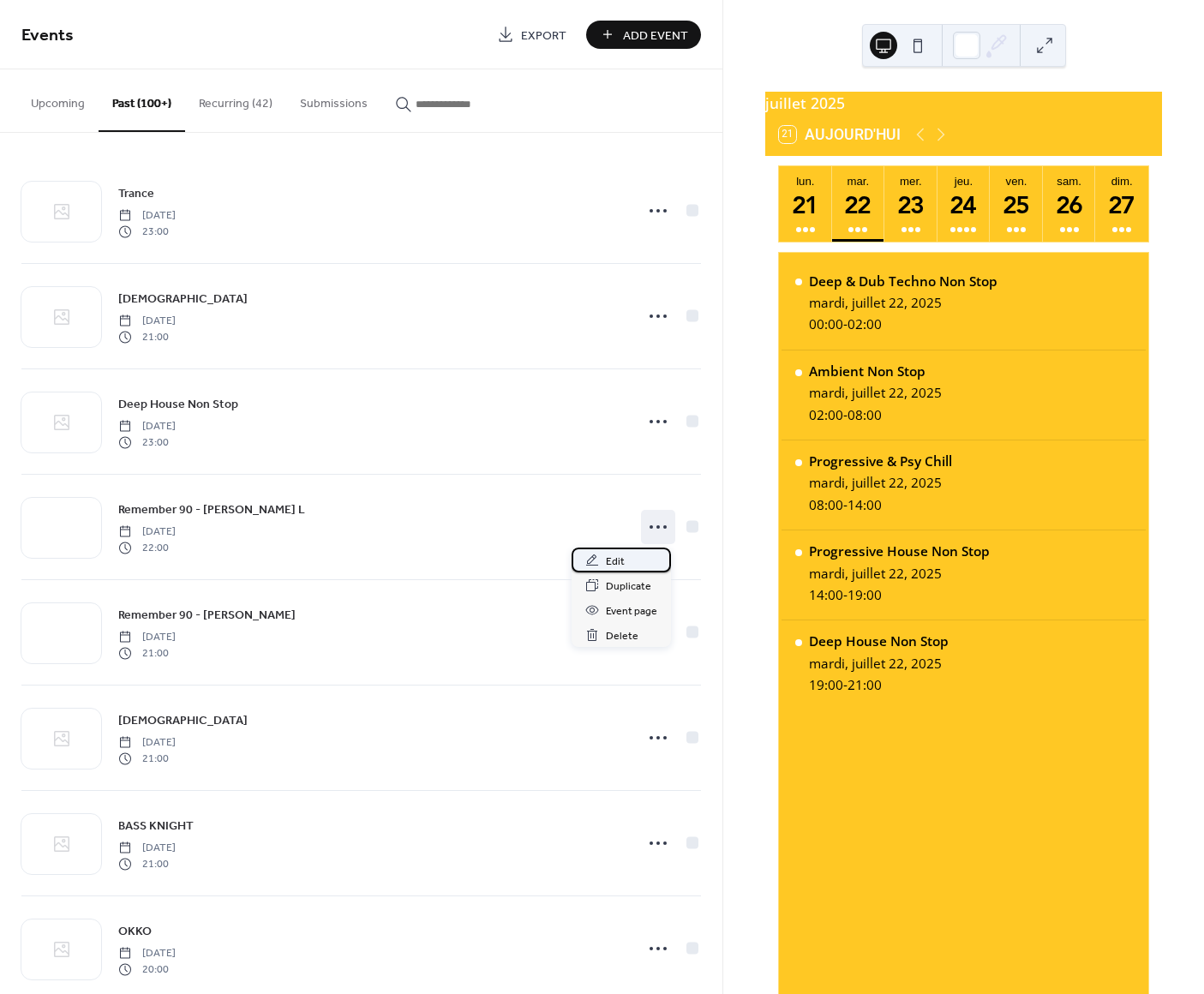 click on "Edit" at bounding box center [615, 561] 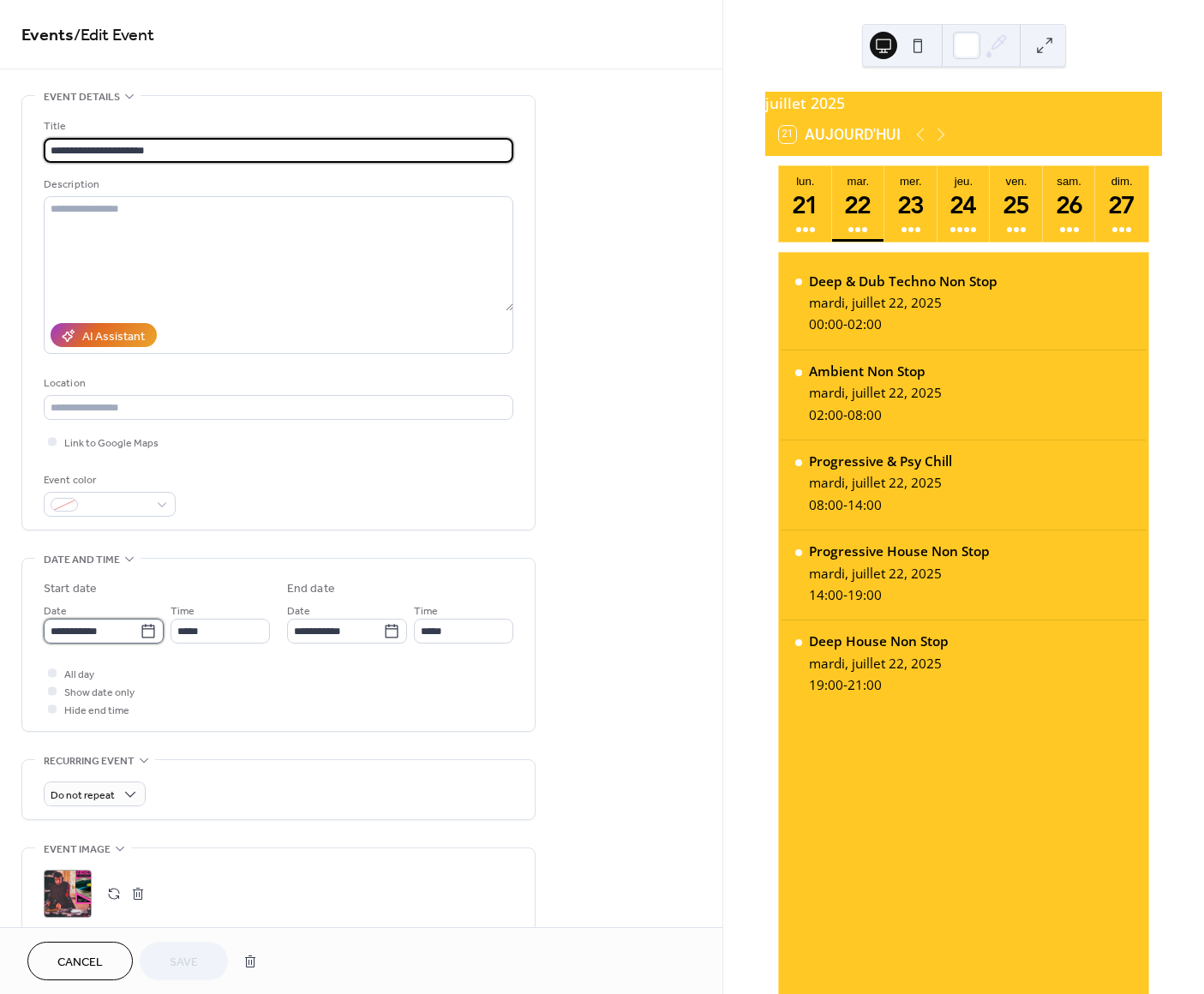 click on "**********" at bounding box center [92, 631] 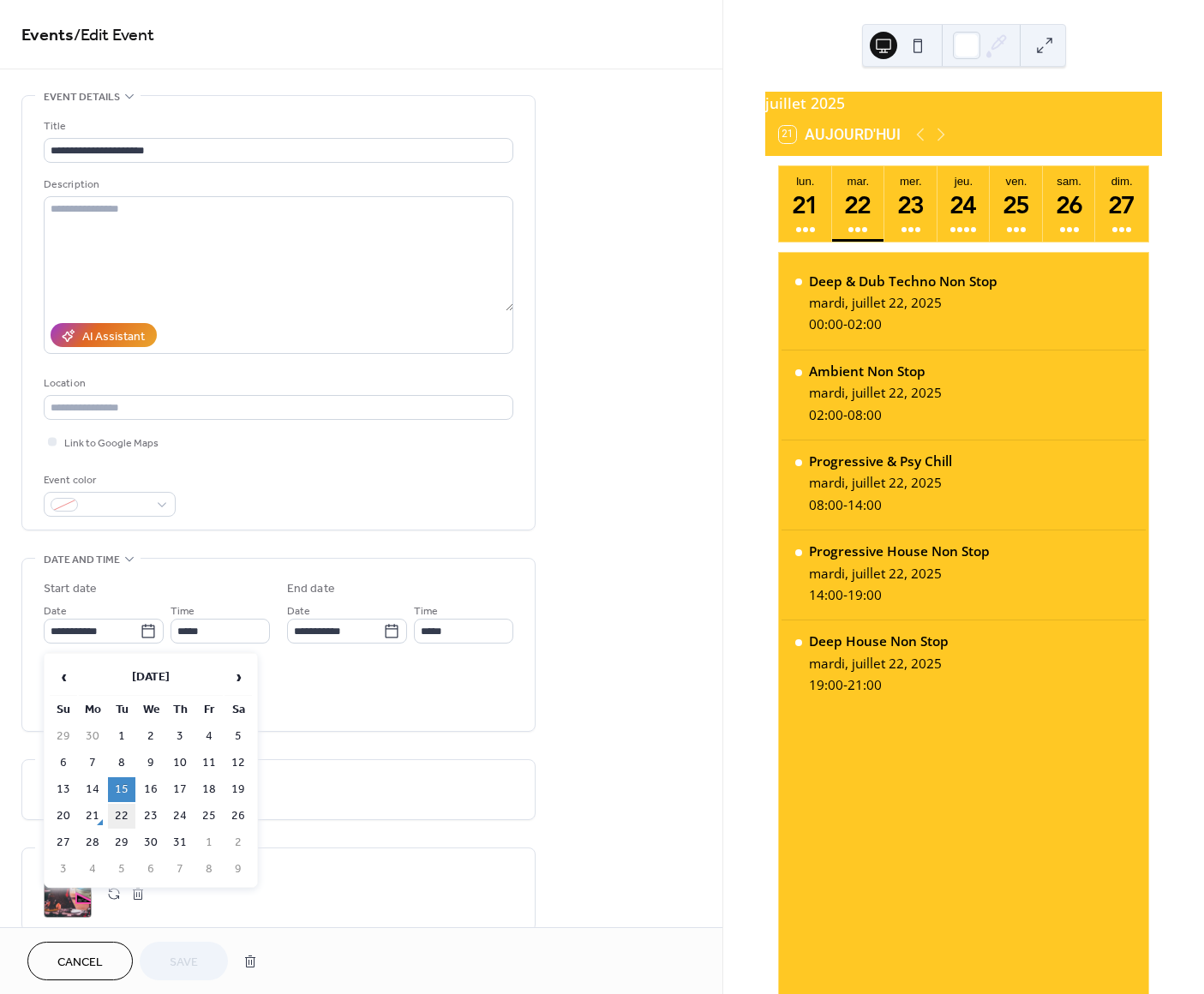 click on "22" at bounding box center (122, 816) 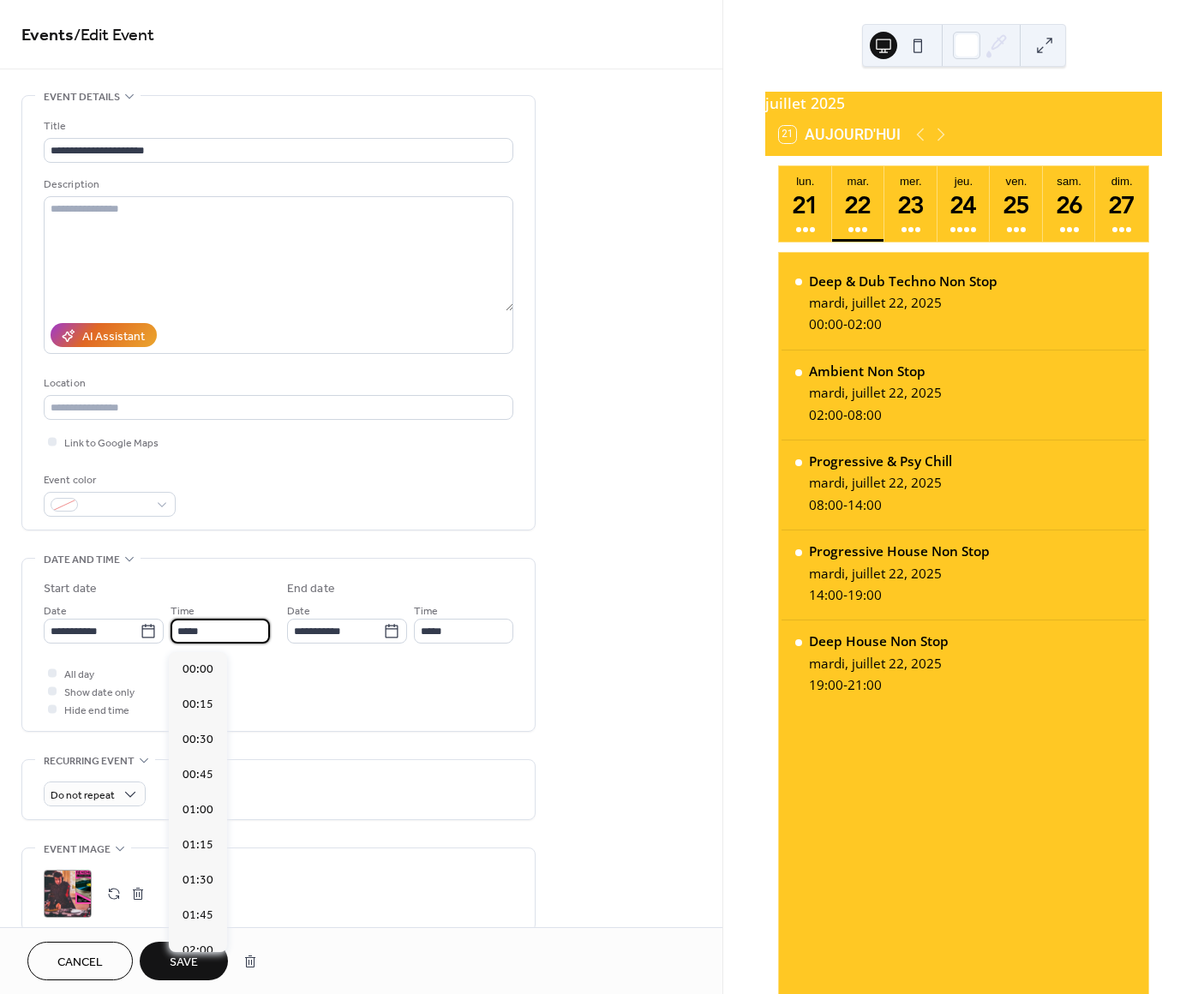 click on "*****" at bounding box center (220, 631) 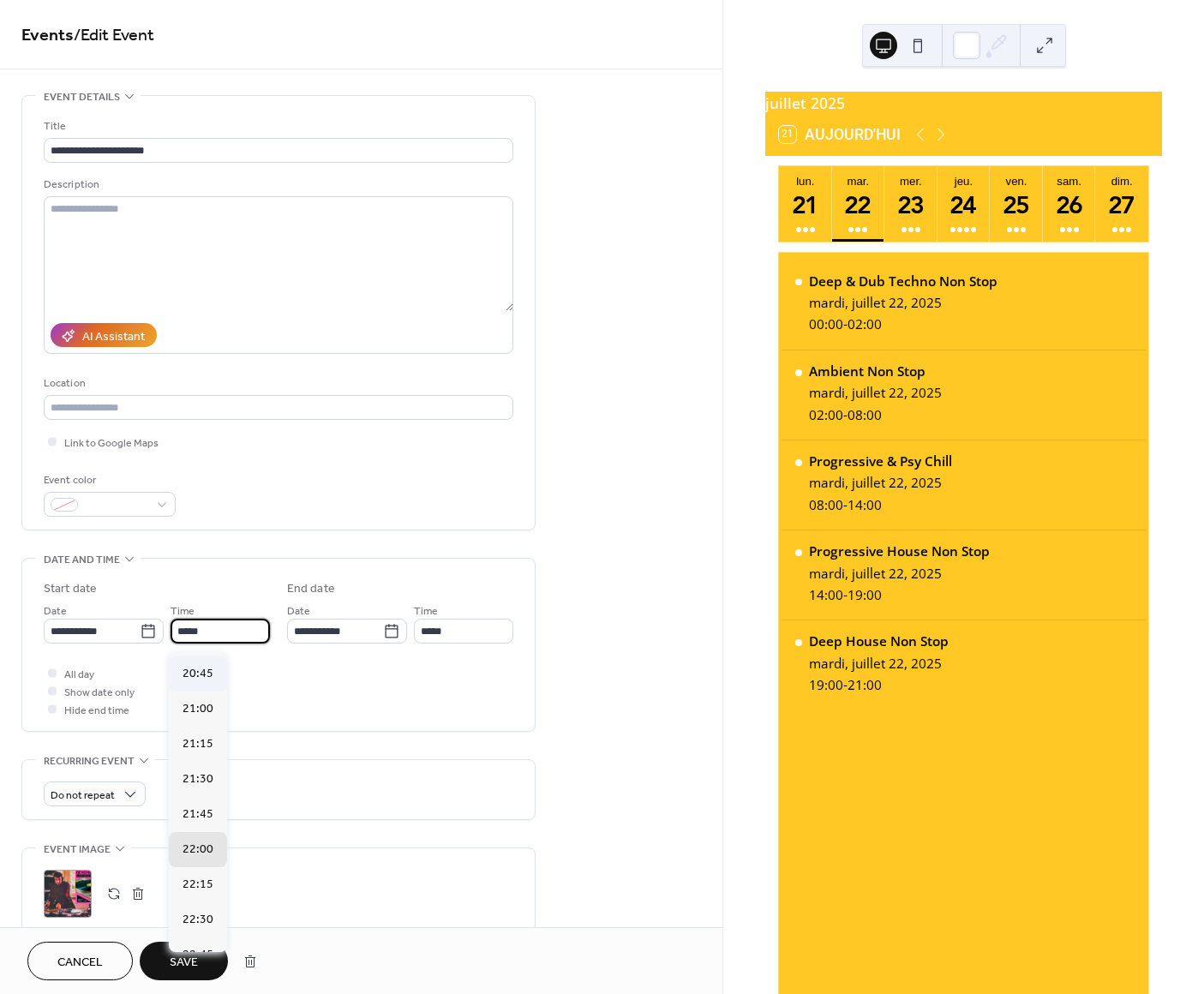 scroll, scrollTop: 2895, scrollLeft: 0, axis: vertical 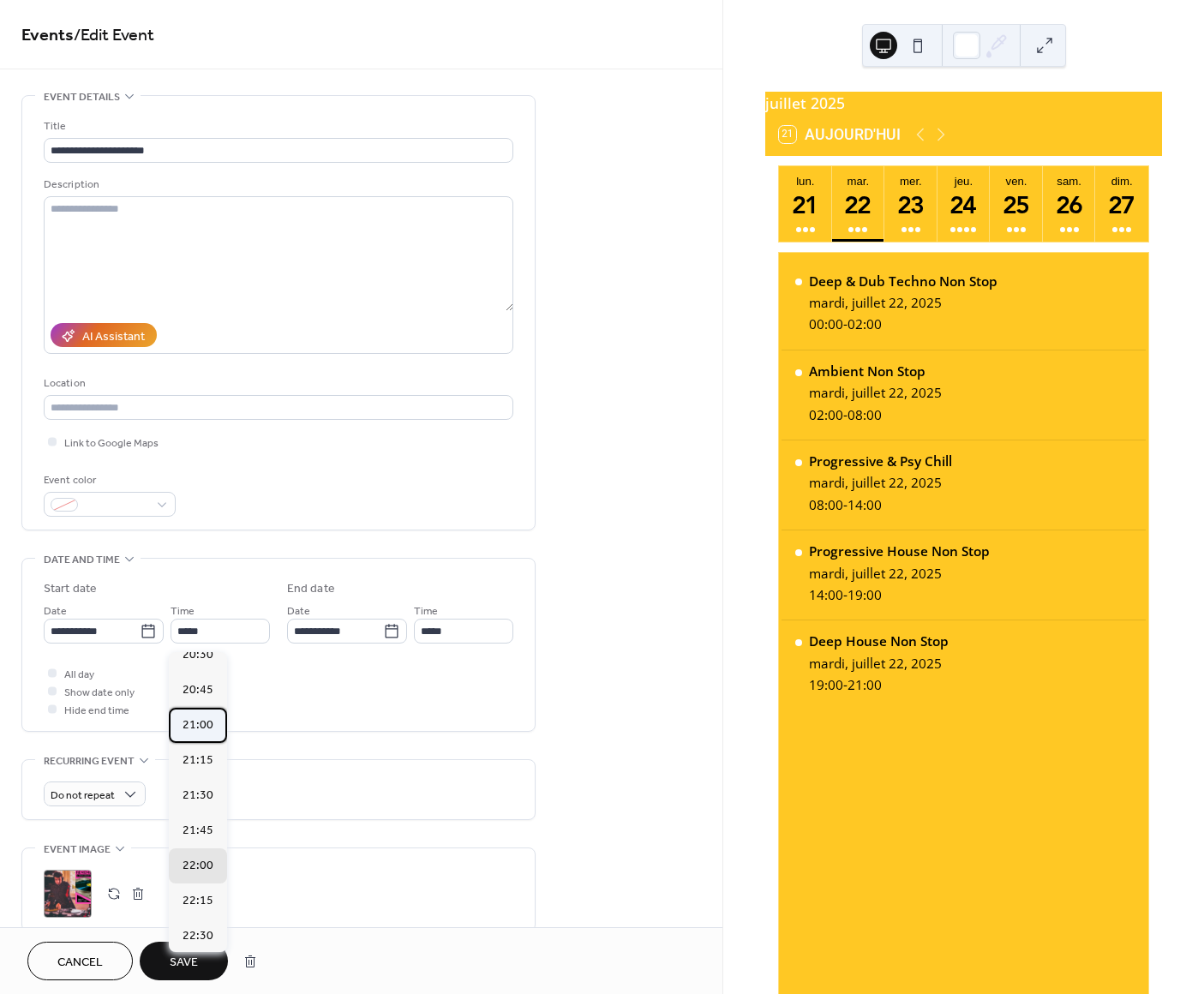 click on "21:00" at bounding box center [198, 725] 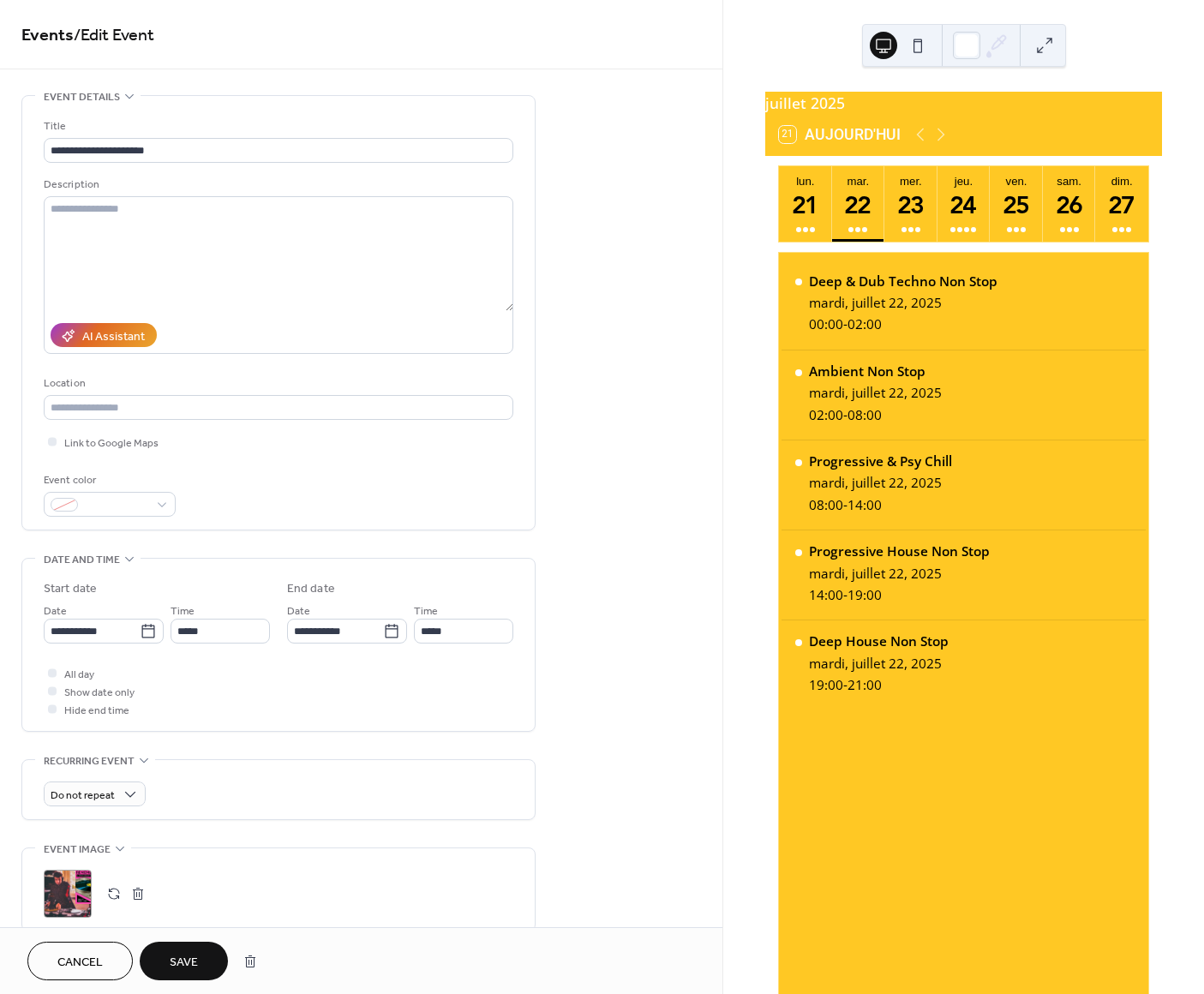 click on "Save" at bounding box center (183, 962) 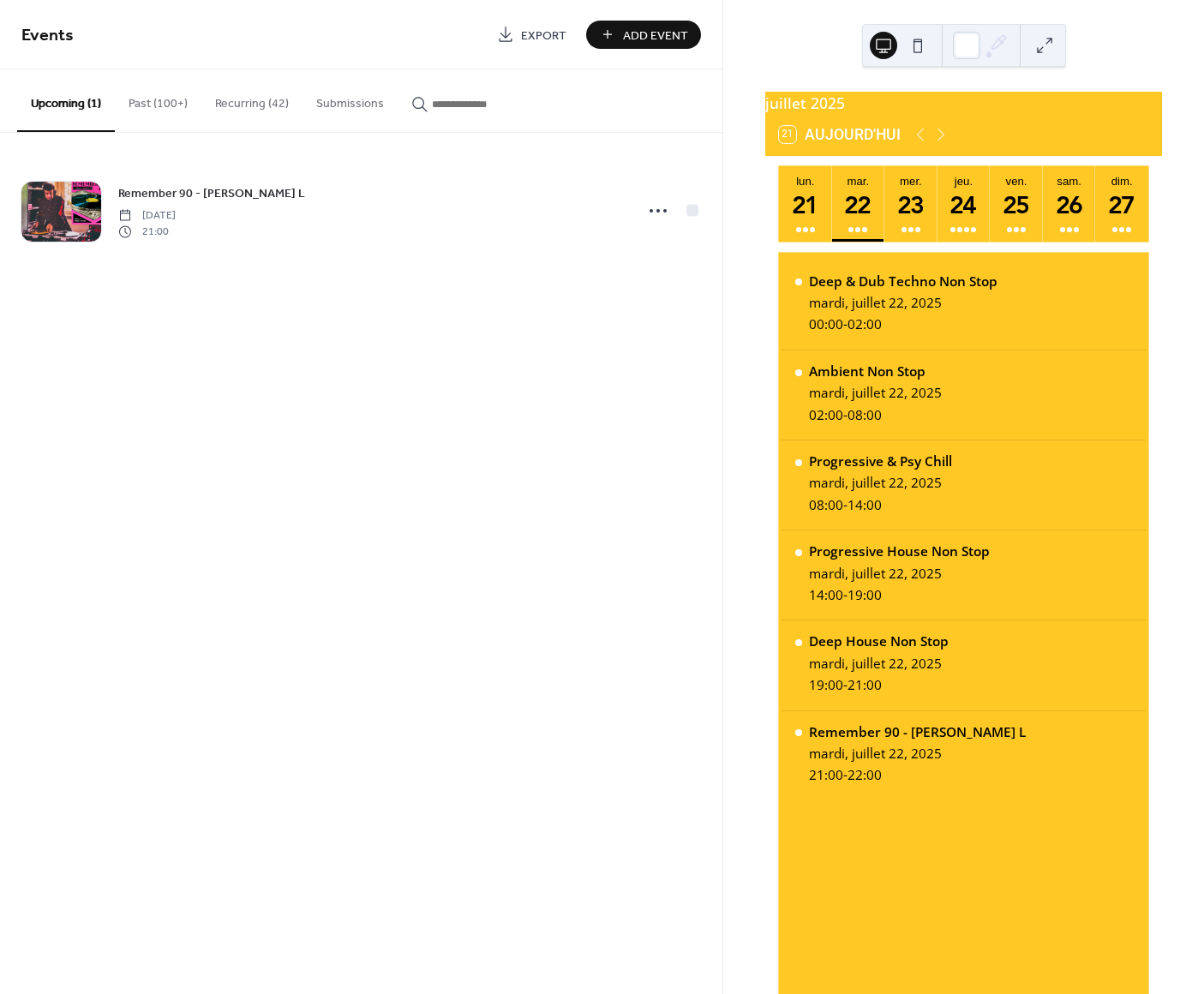 click on "Past (100+)" at bounding box center (158, 99) 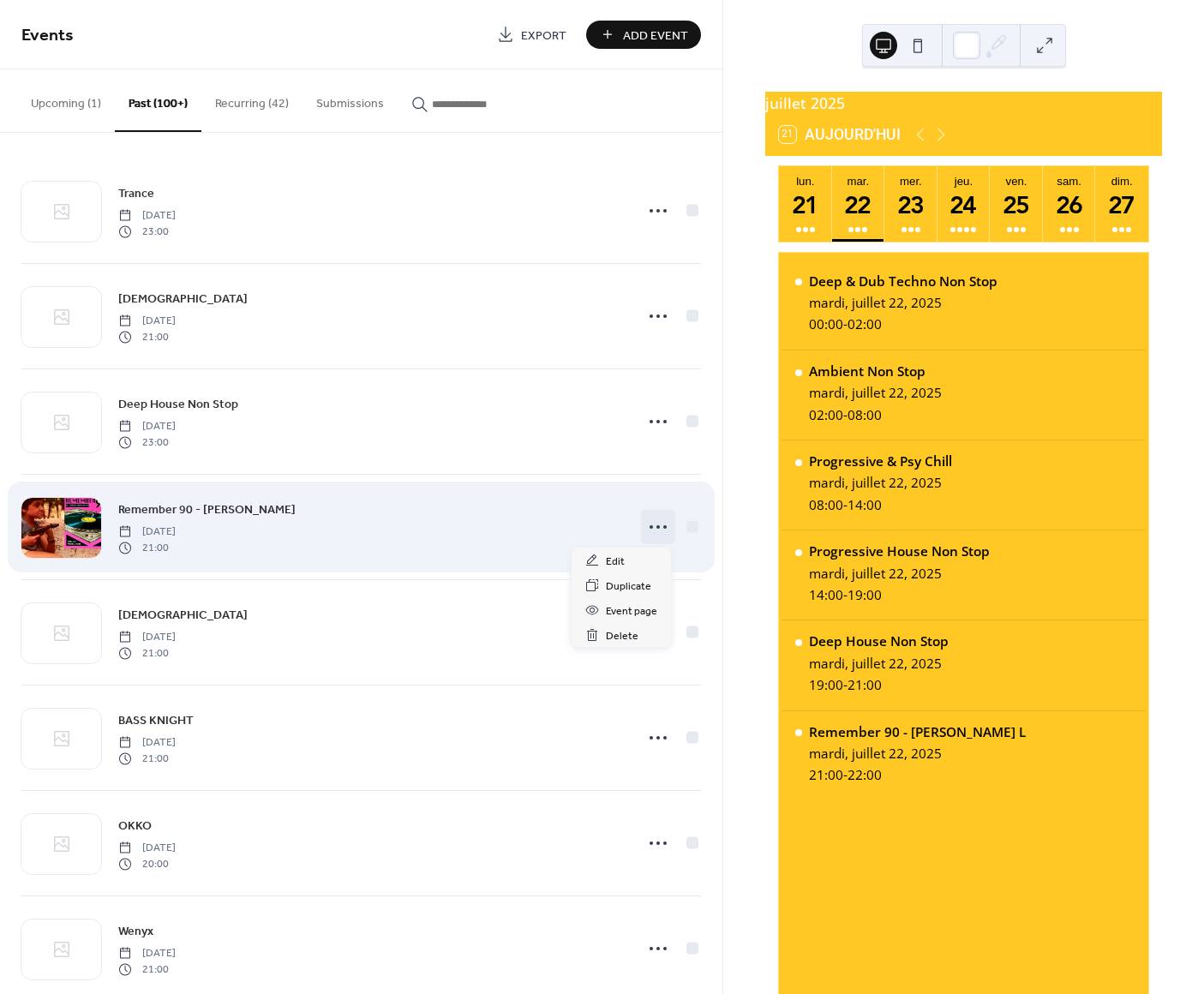 click 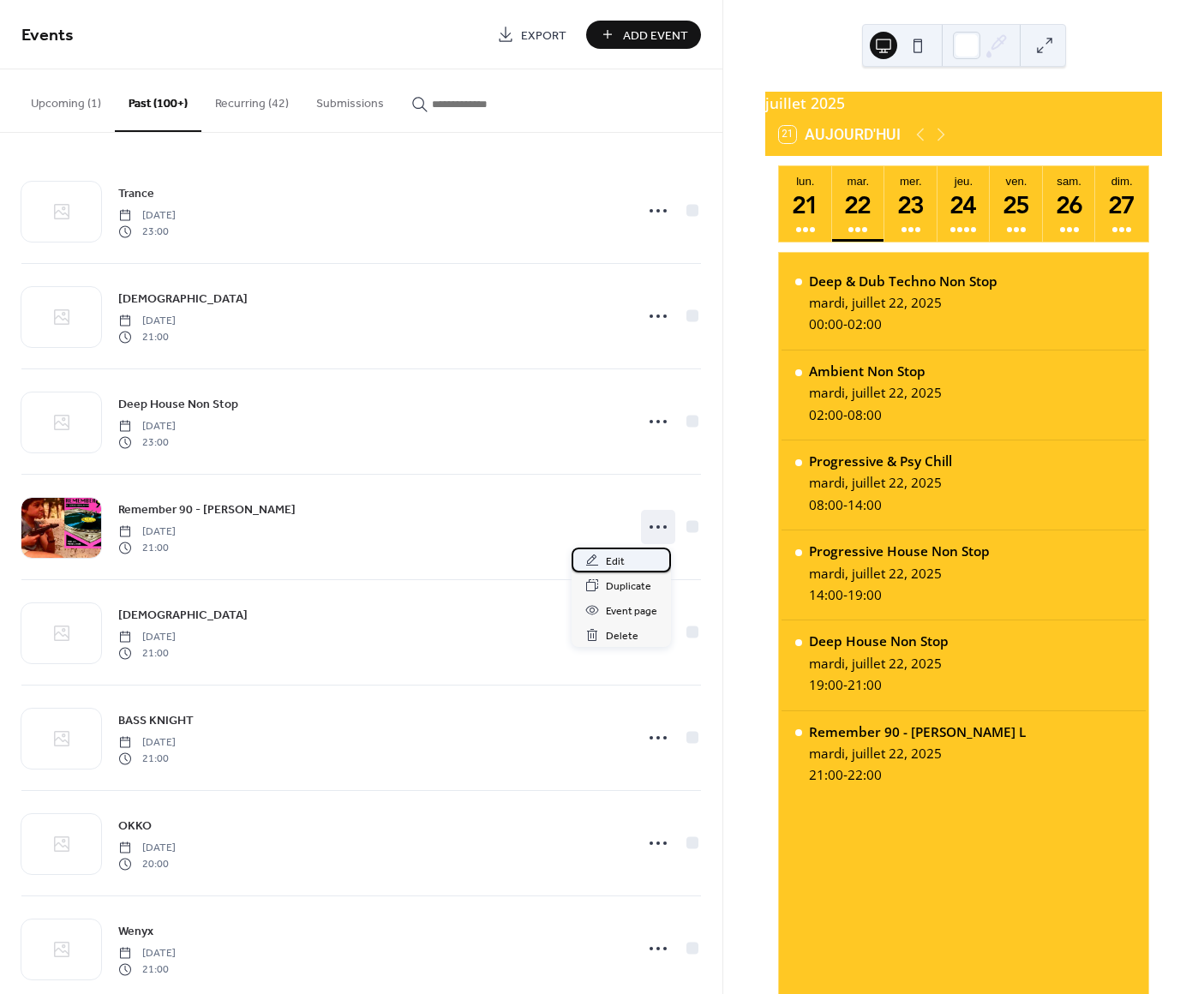 click on "Edit" at bounding box center [621, 560] 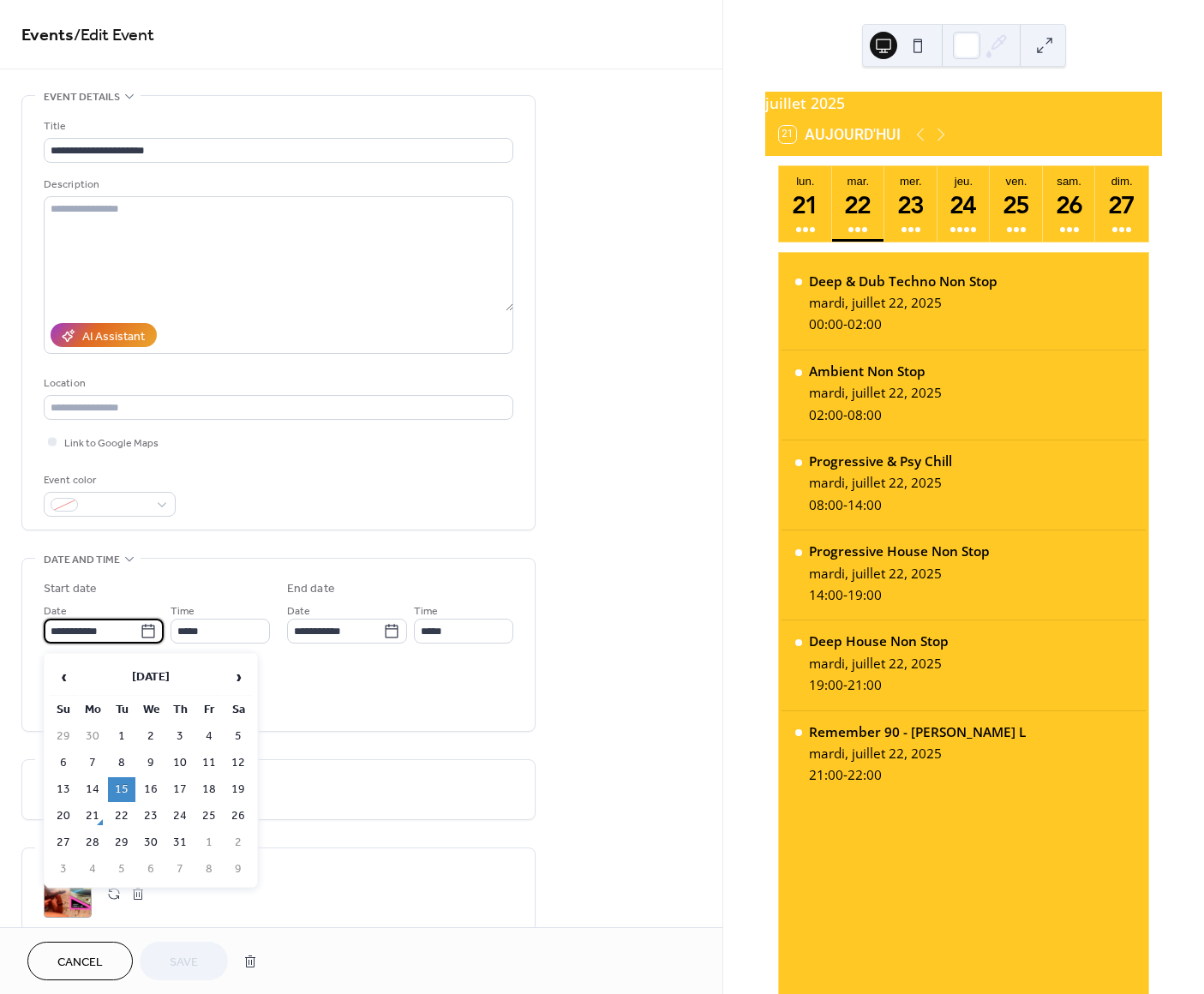 click on "**********" at bounding box center (92, 631) 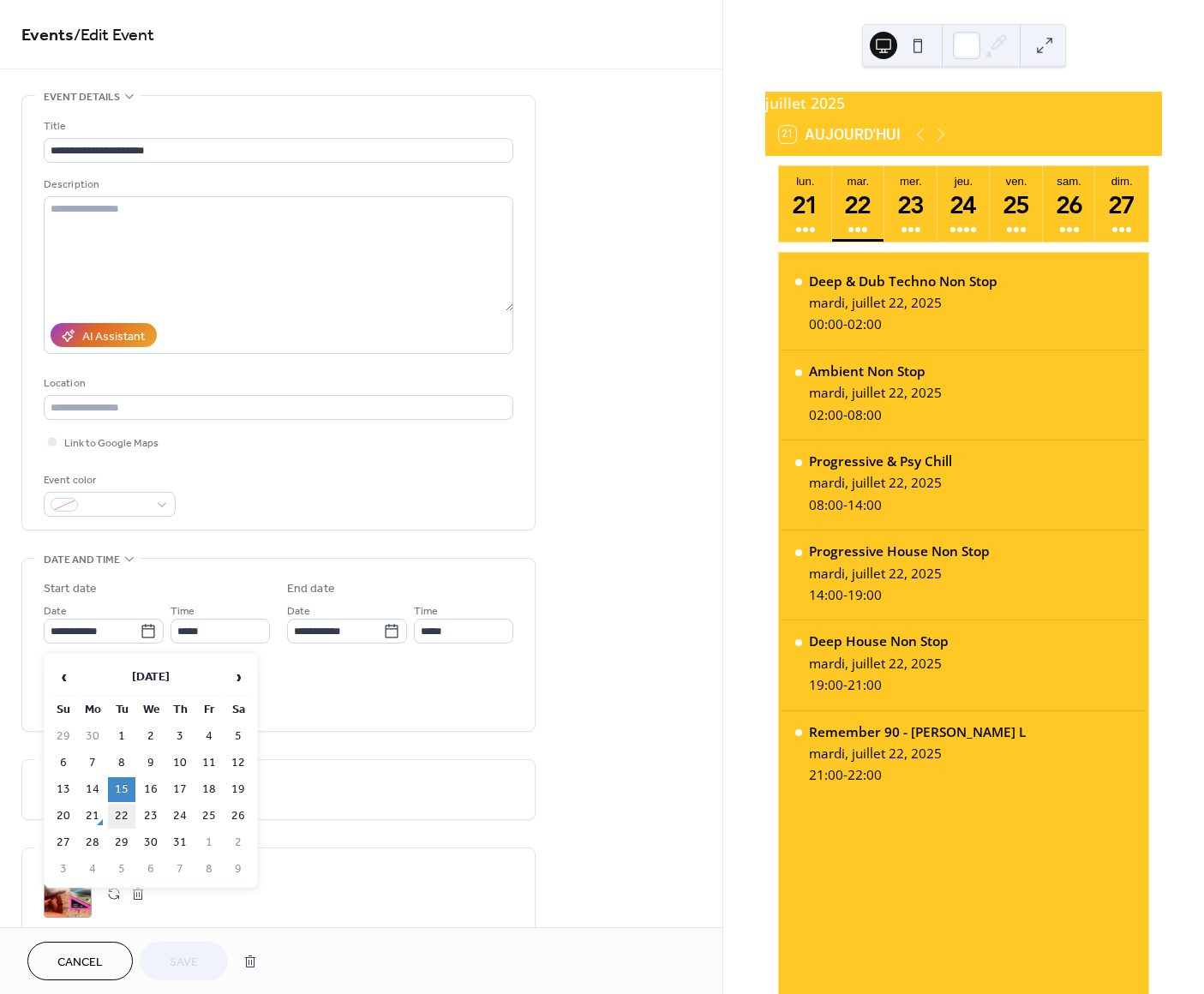 click on "22" at bounding box center [122, 816] 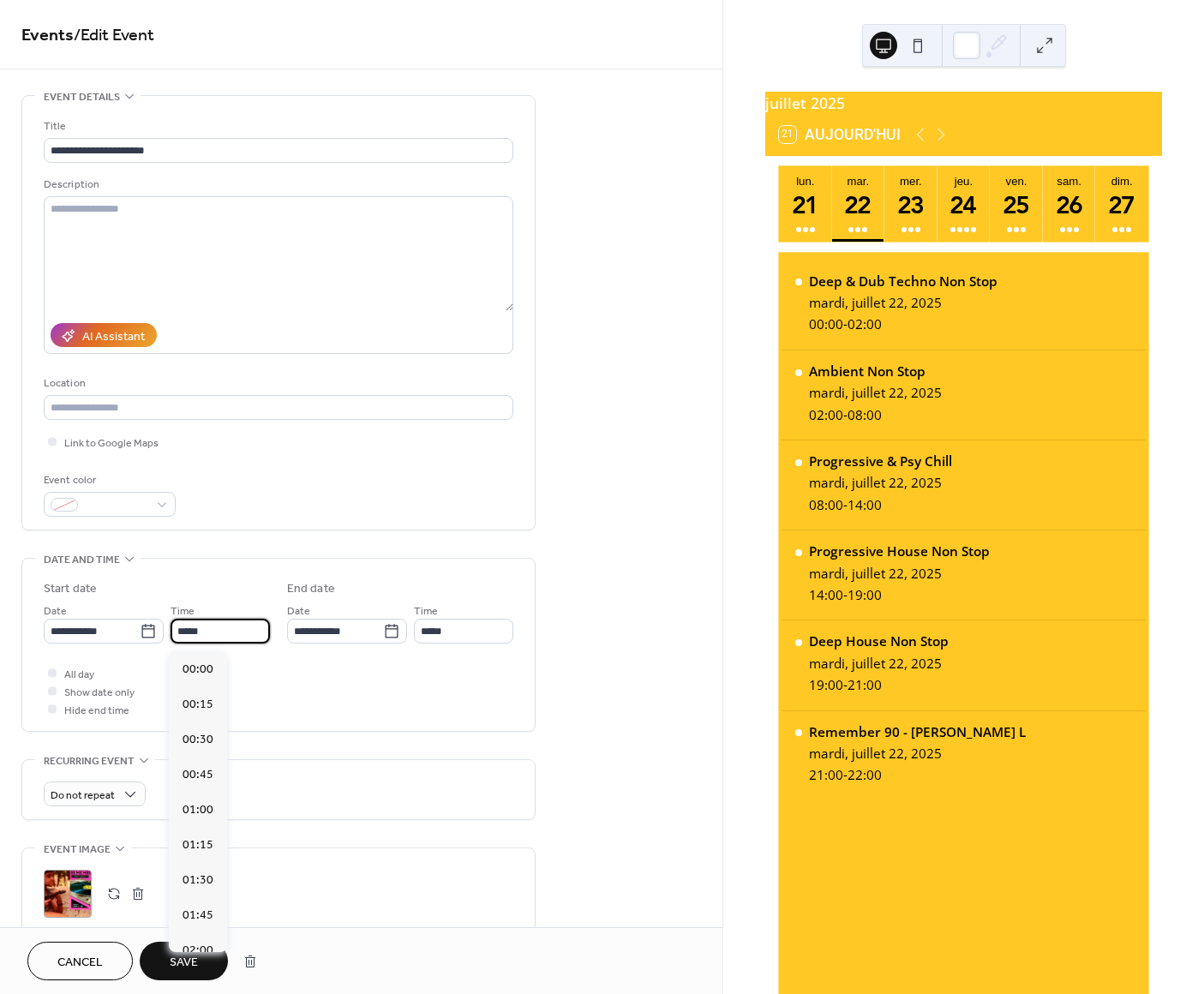 click on "*****" at bounding box center [220, 631] 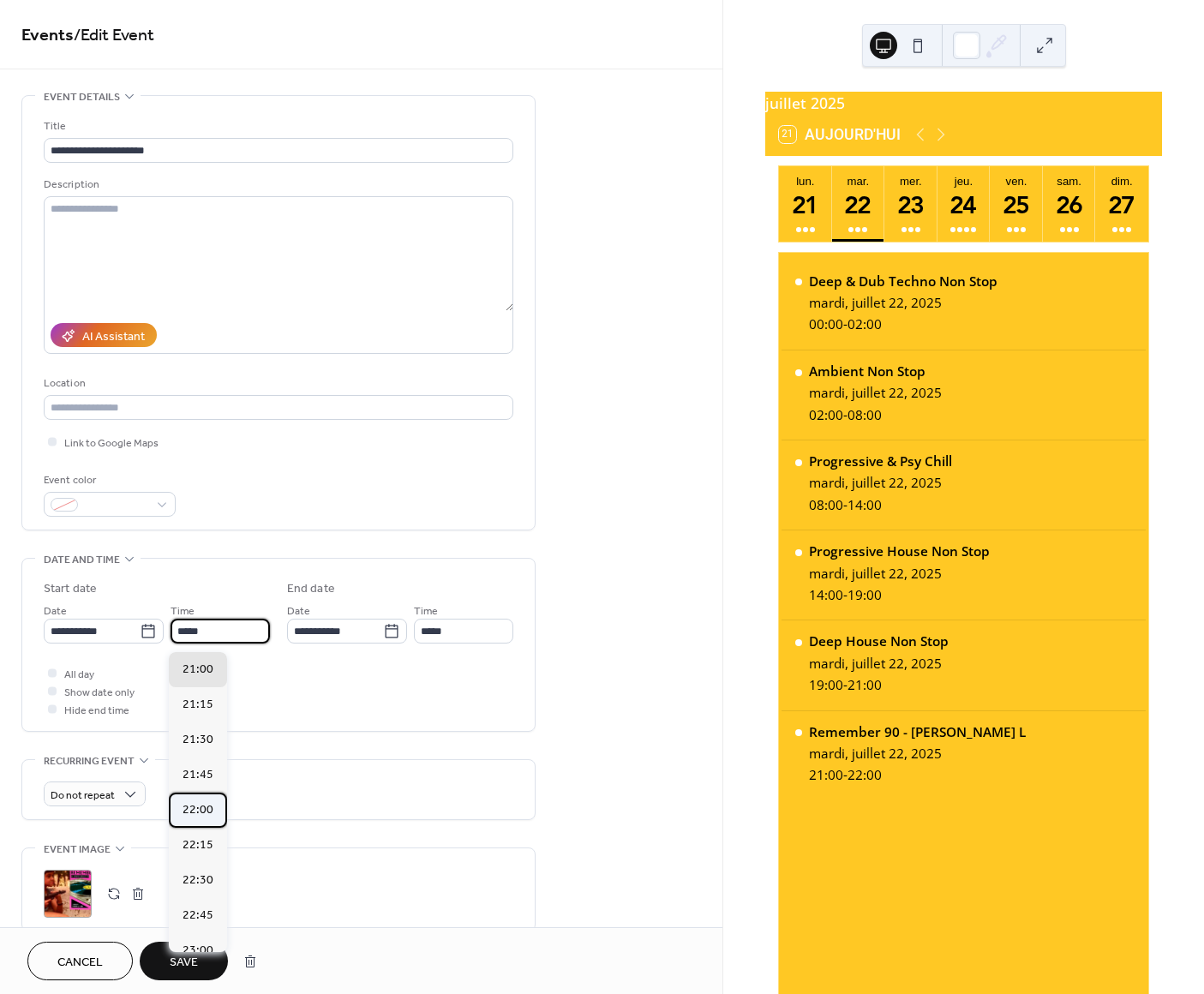 click on "22:00" at bounding box center (198, 810) 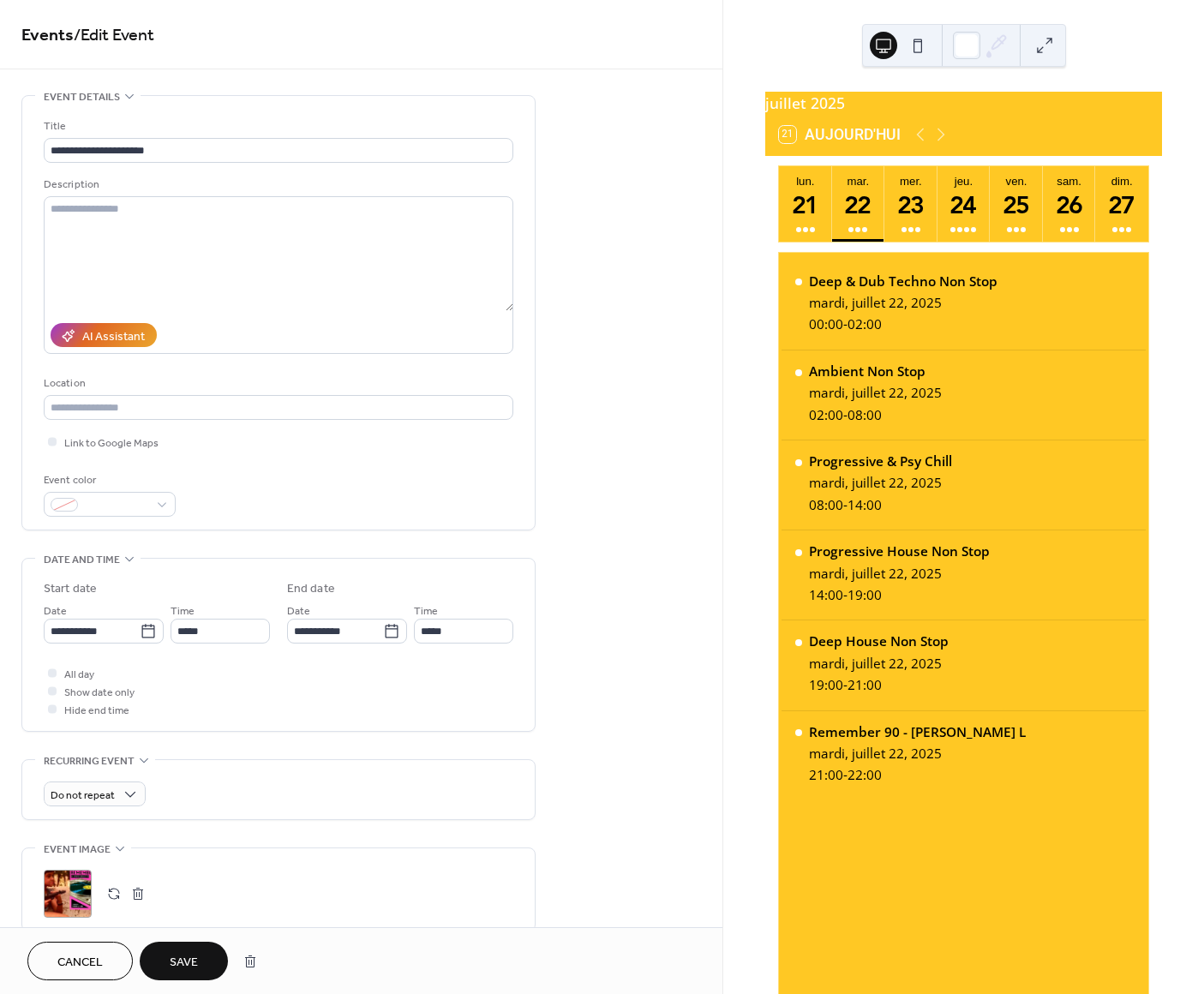 type on "*****" 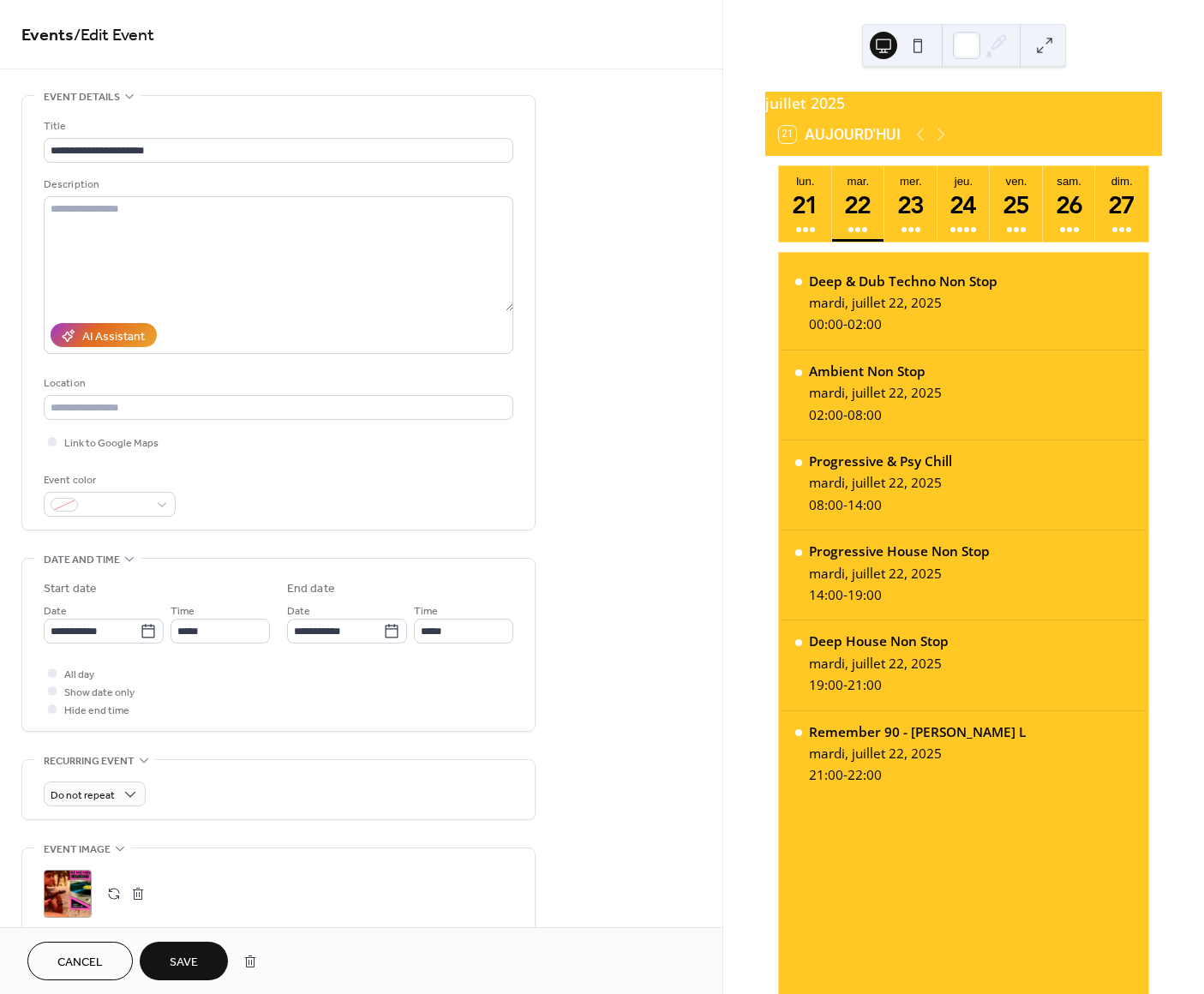 type on "*****" 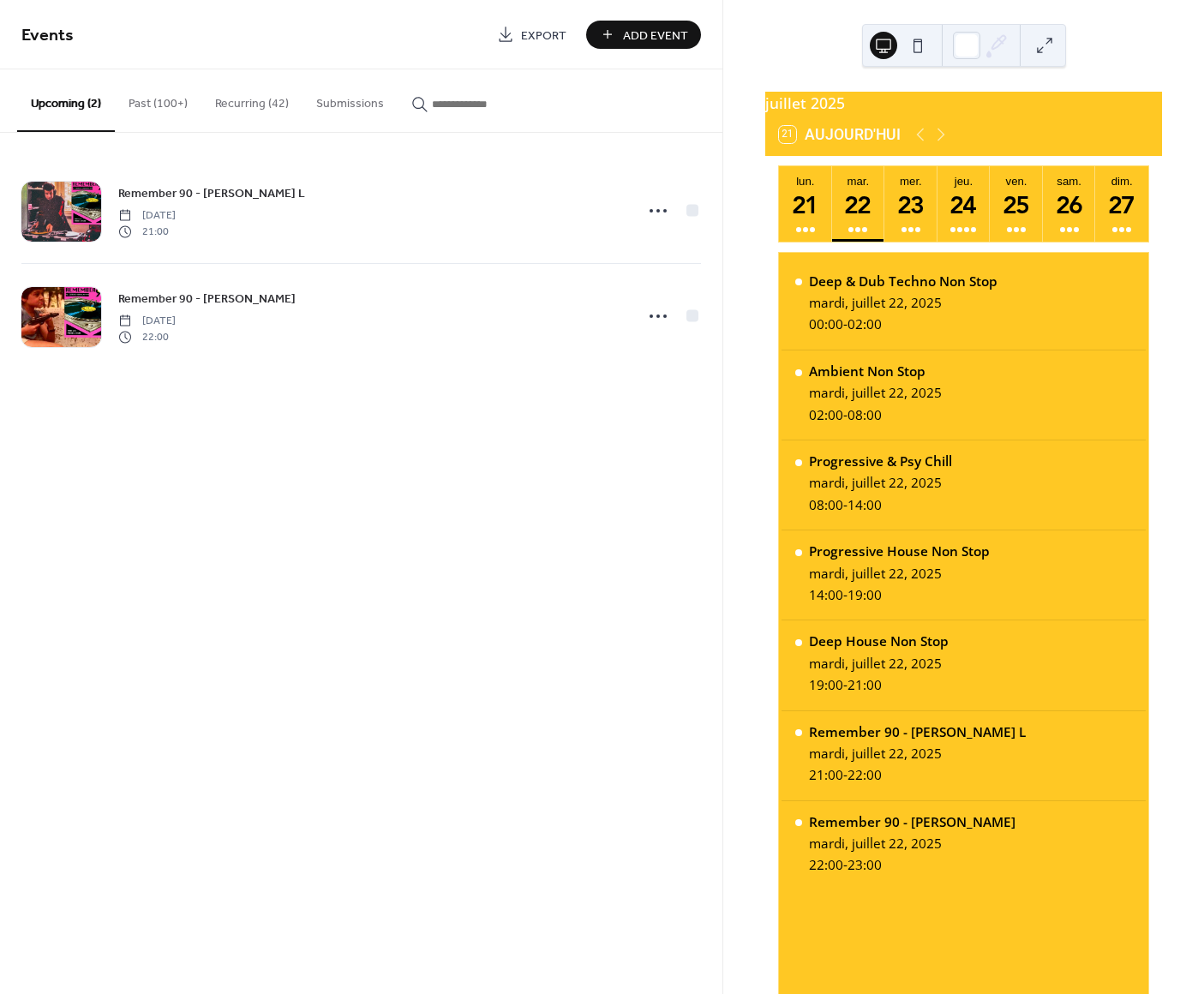 click on "Past (100+)" at bounding box center [158, 99] 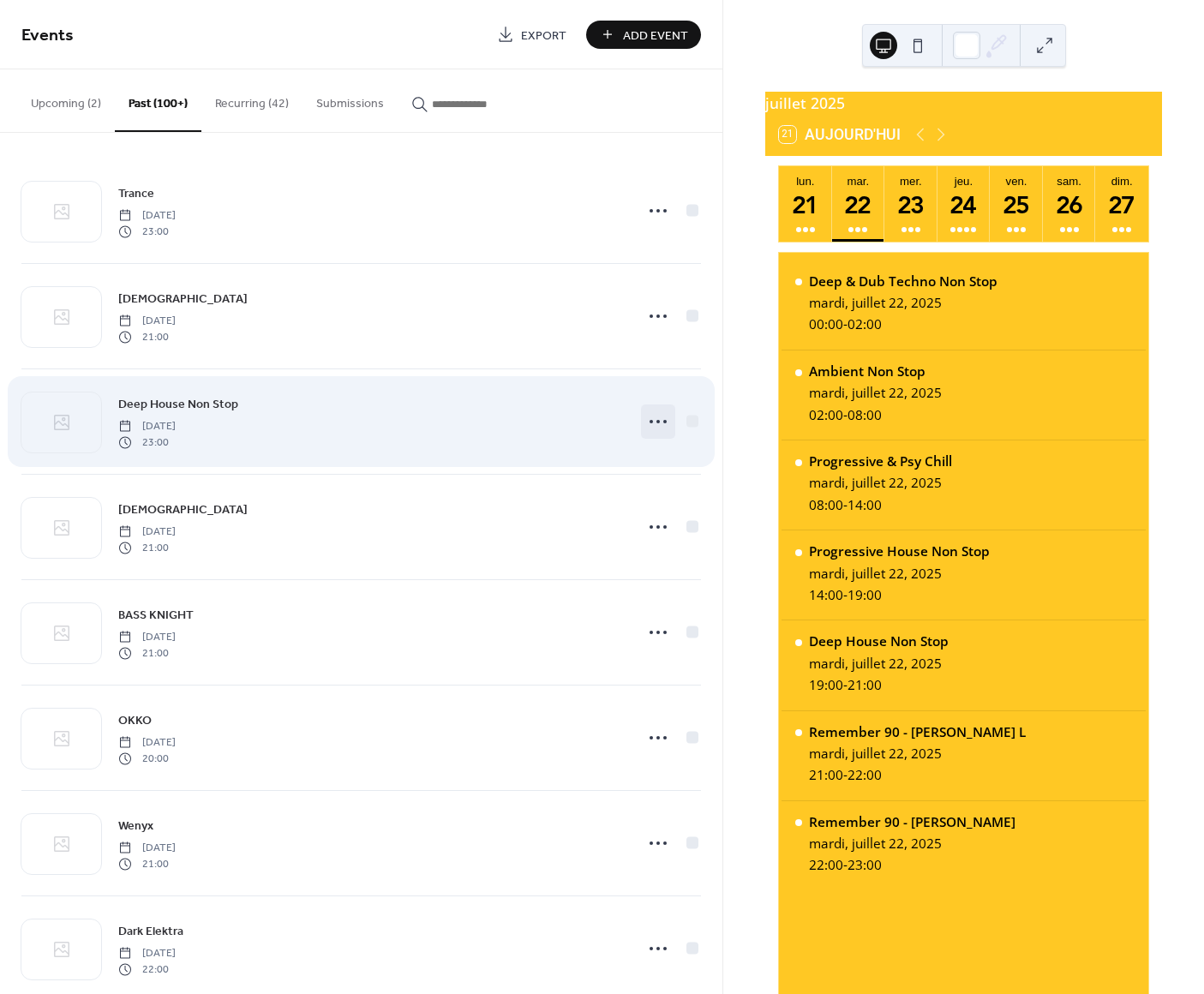 click 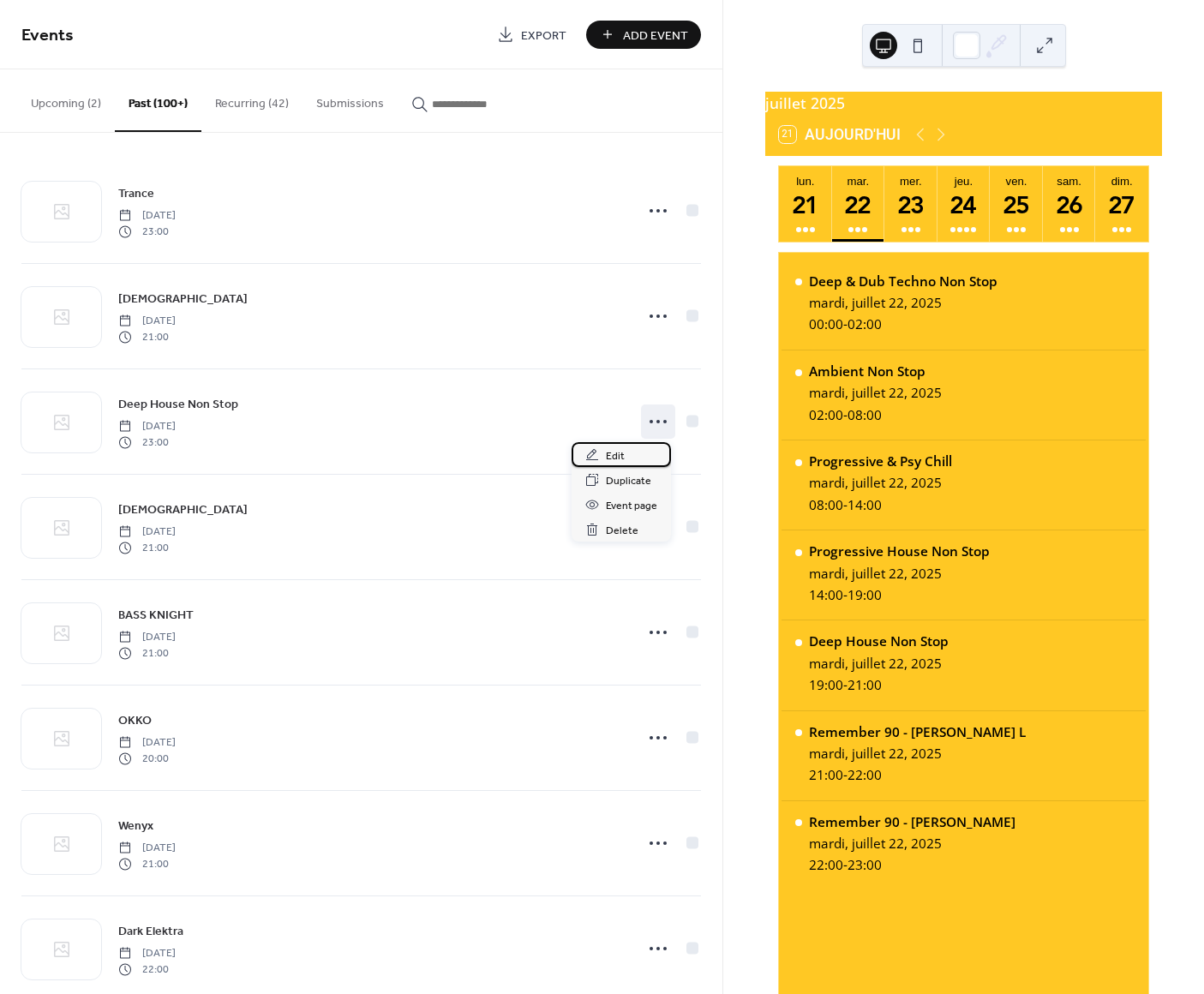 click on "Edit" at bounding box center [615, 456] 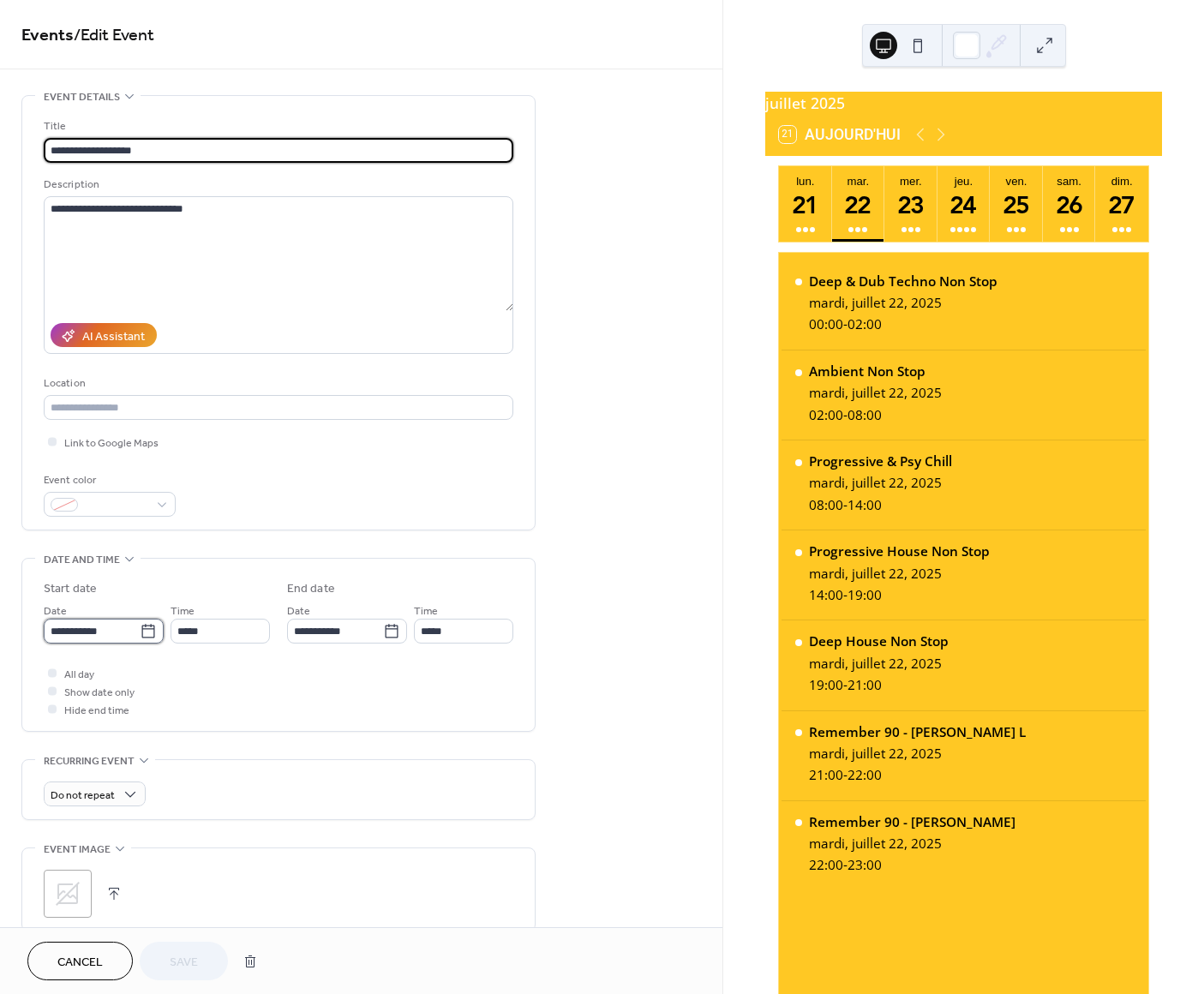 click on "**********" at bounding box center (92, 631) 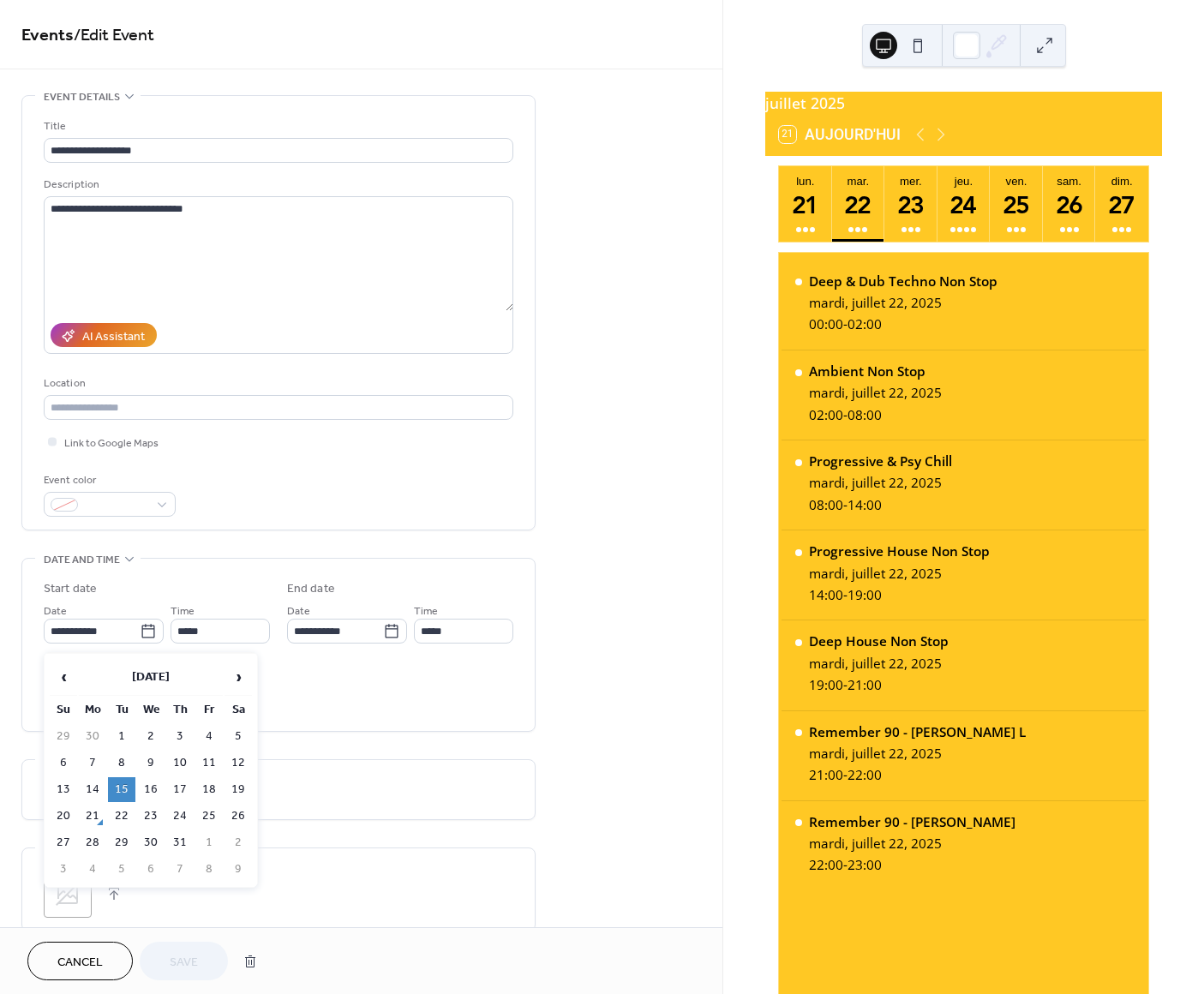click on "22" at bounding box center (122, 816) 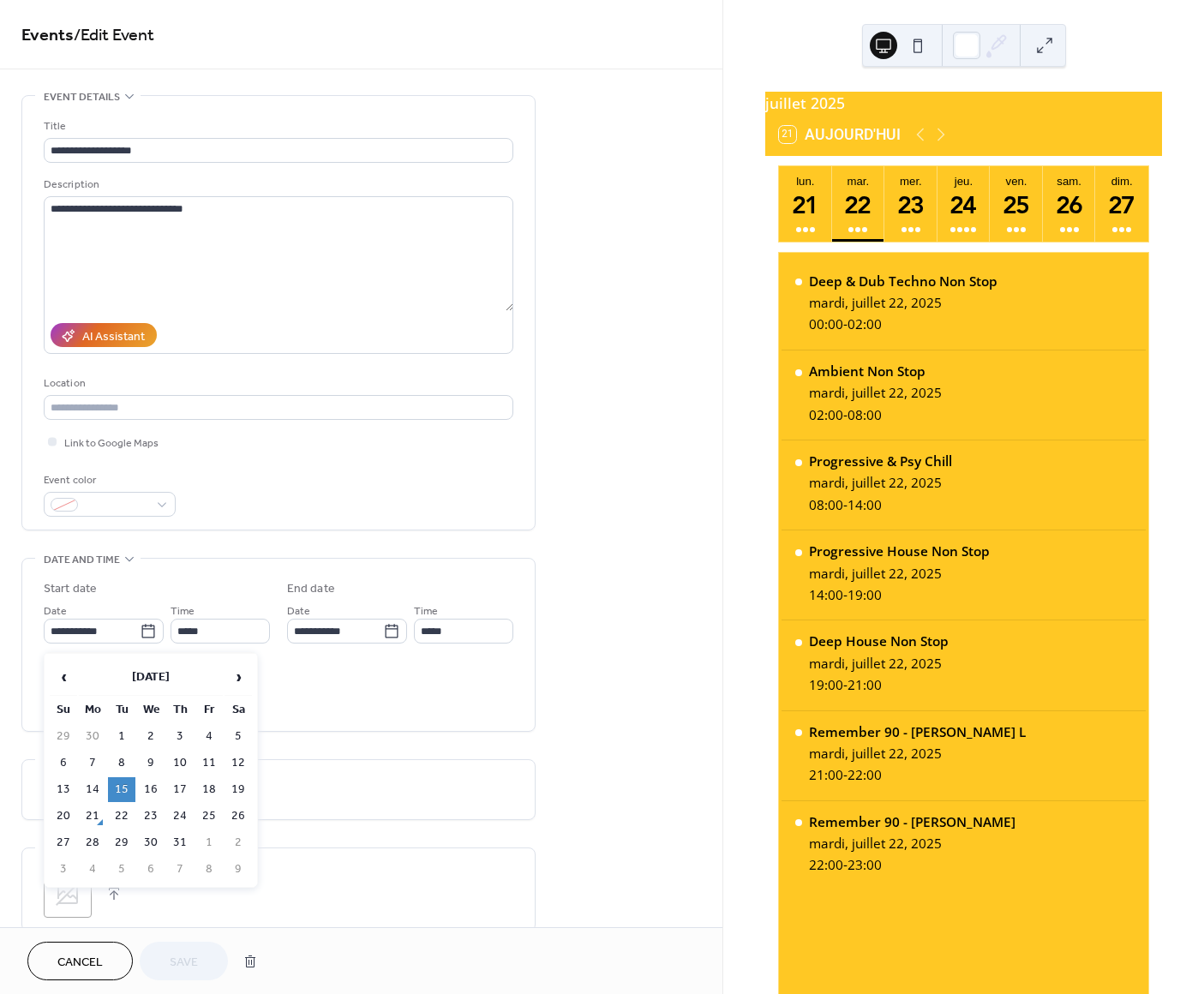 type on "**********" 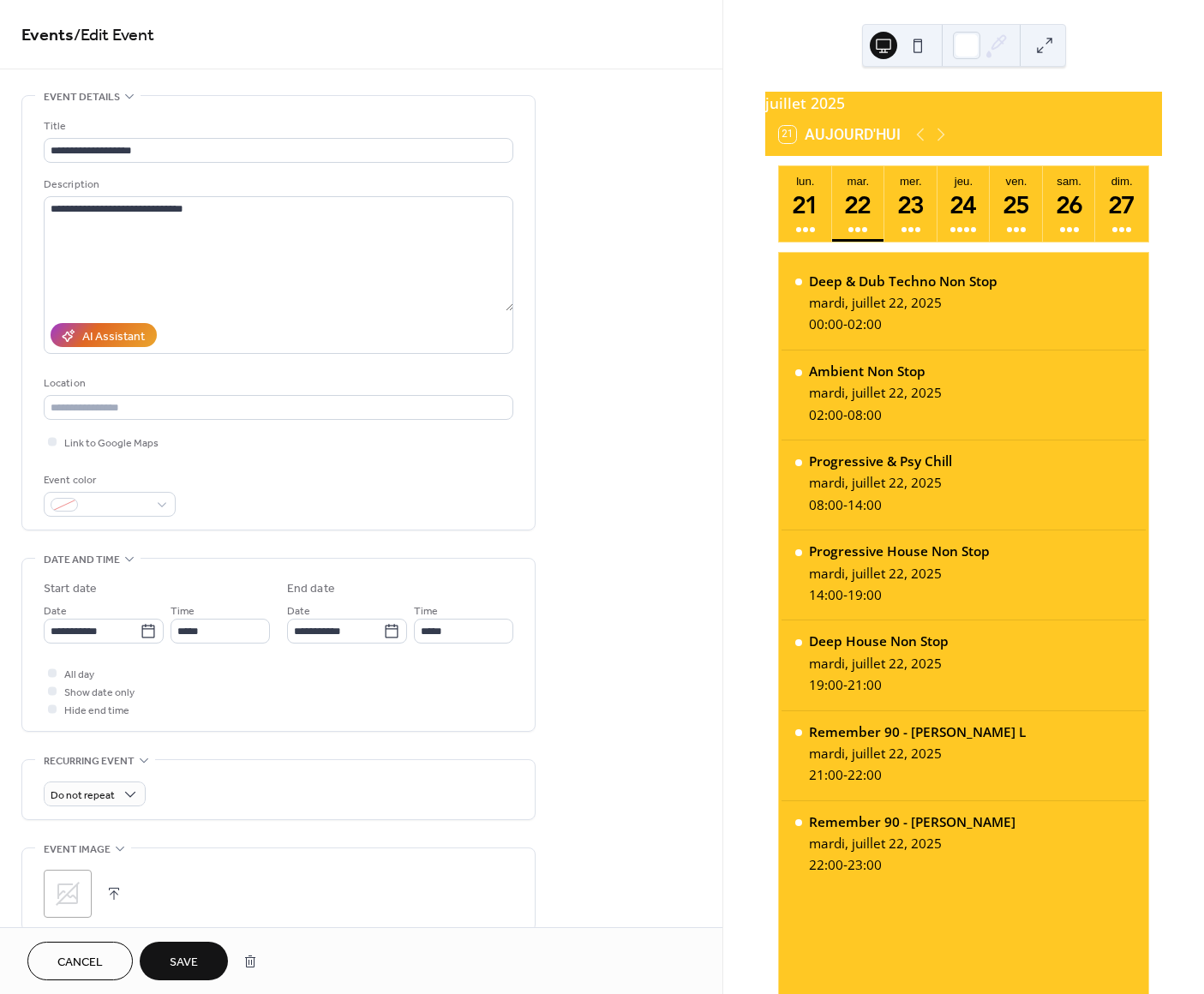 click on "Save" at bounding box center (183, 962) 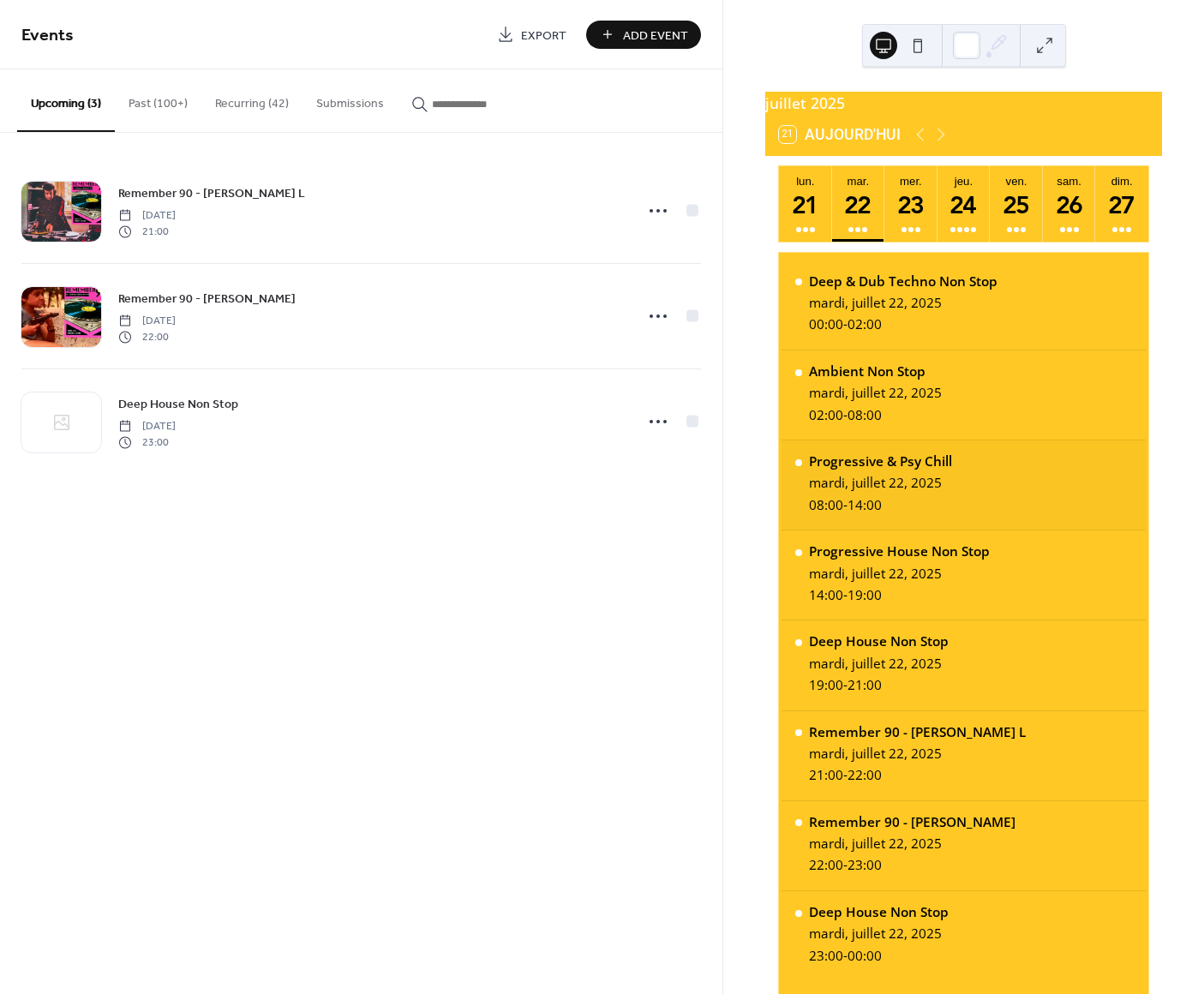 scroll, scrollTop: 0, scrollLeft: 0, axis: both 